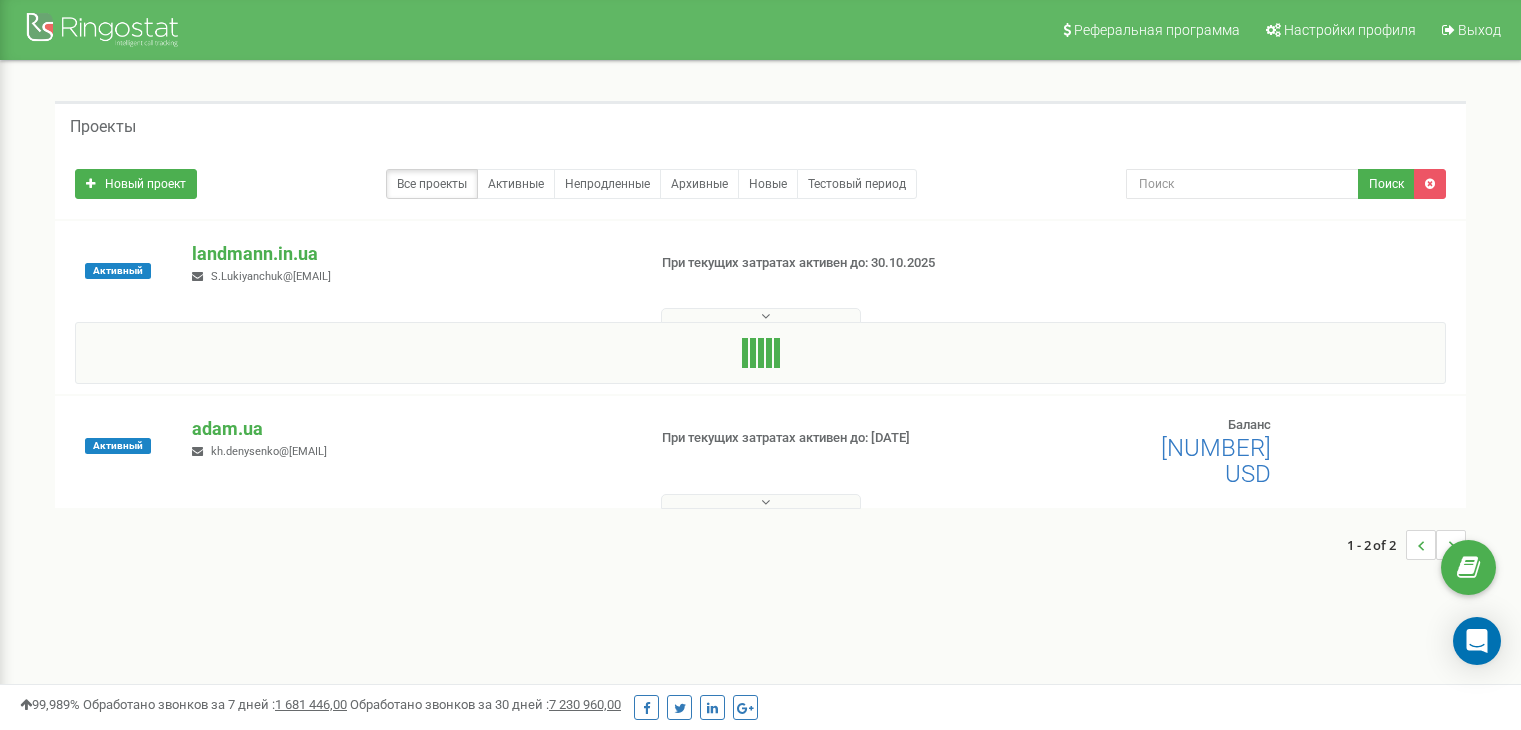 scroll, scrollTop: 0, scrollLeft: 0, axis: both 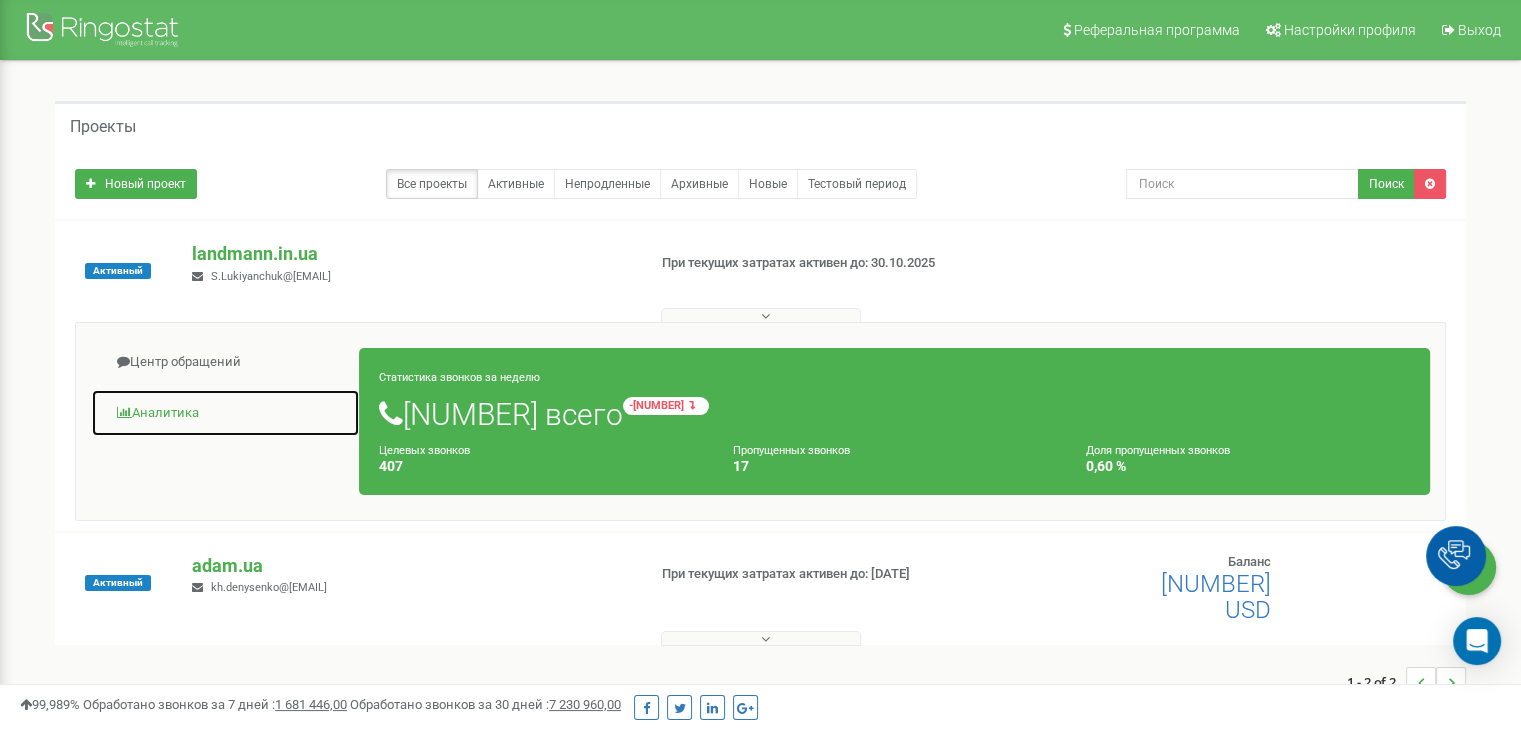 click on "Аналитика" at bounding box center [225, 413] 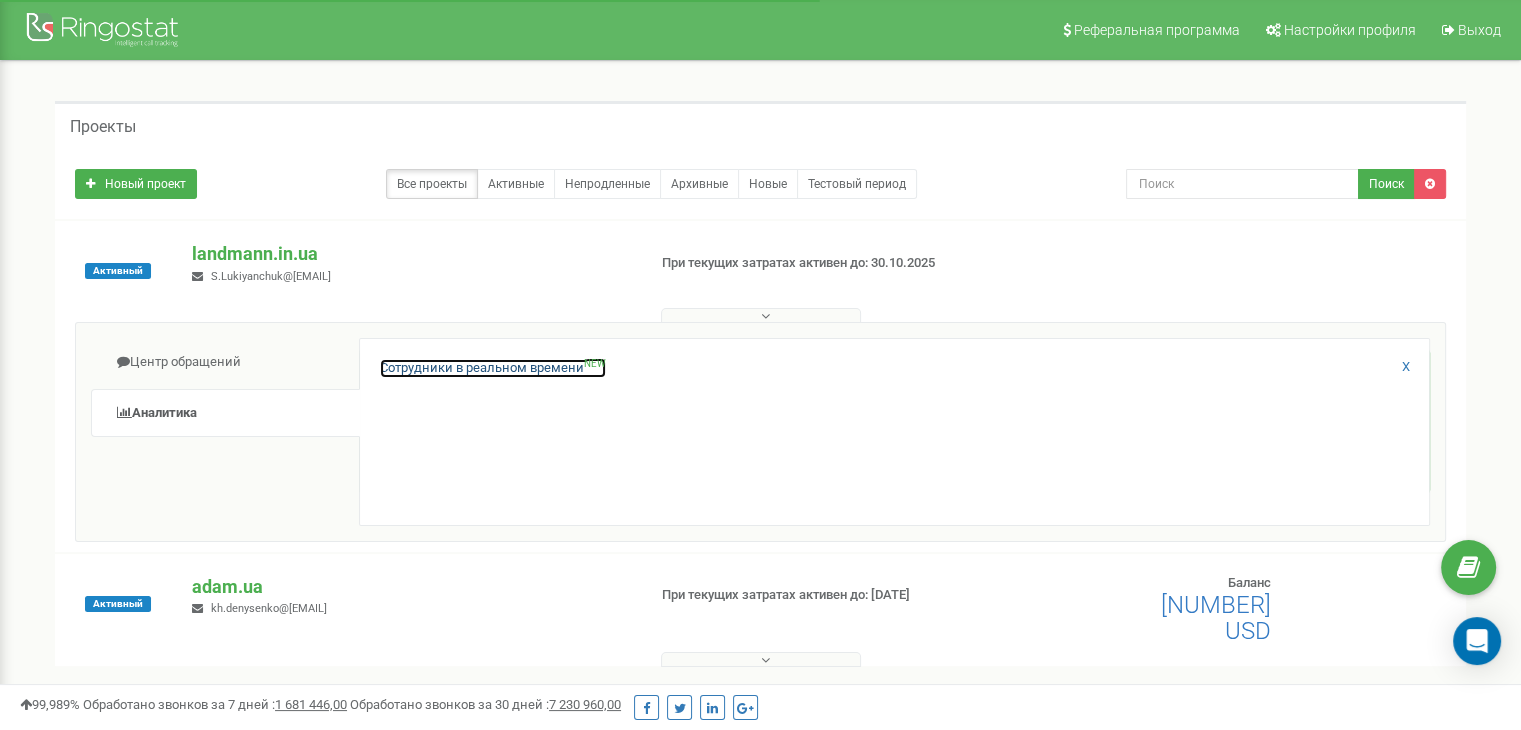 click on "Сотрудники в реальном времени  NEW" at bounding box center (493, 368) 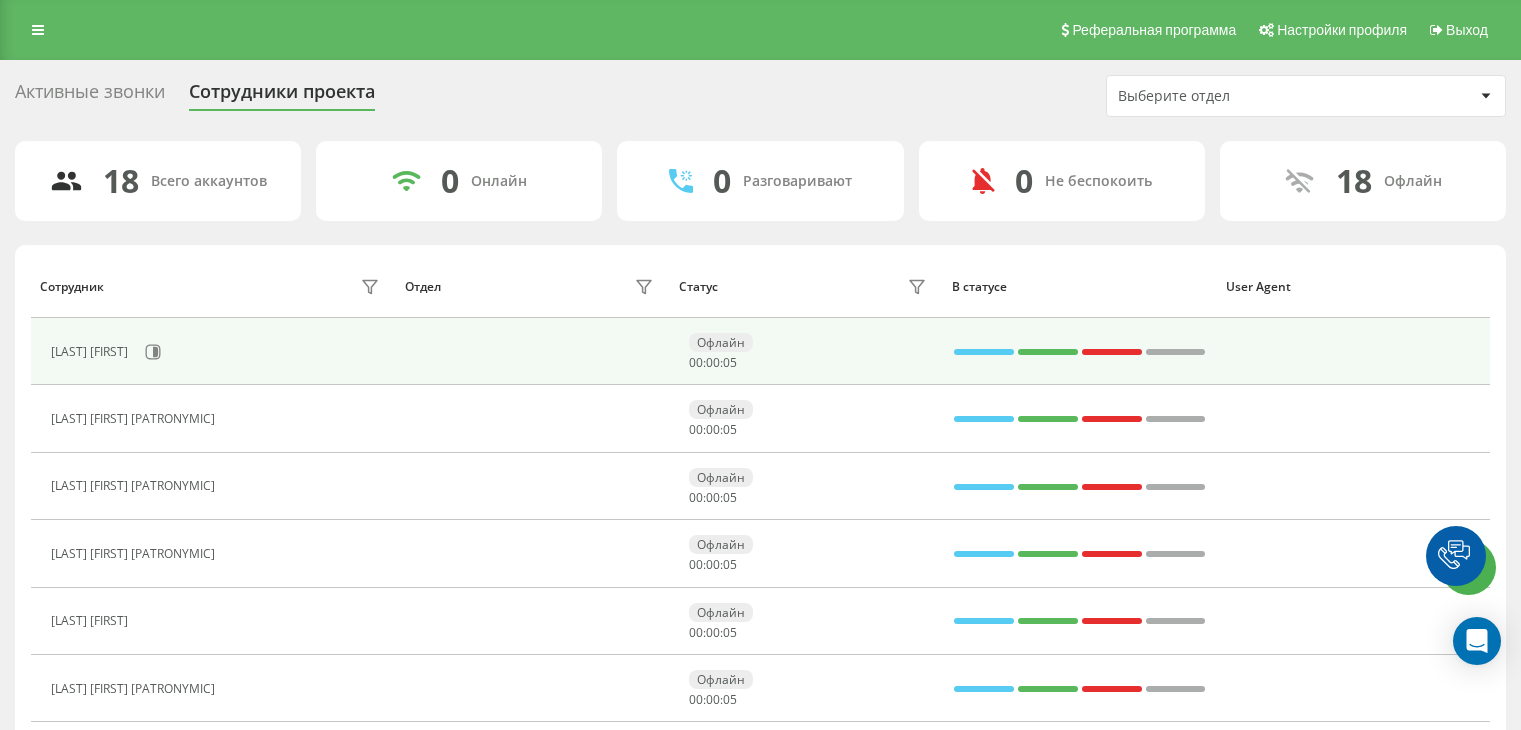 scroll, scrollTop: 0, scrollLeft: 0, axis: both 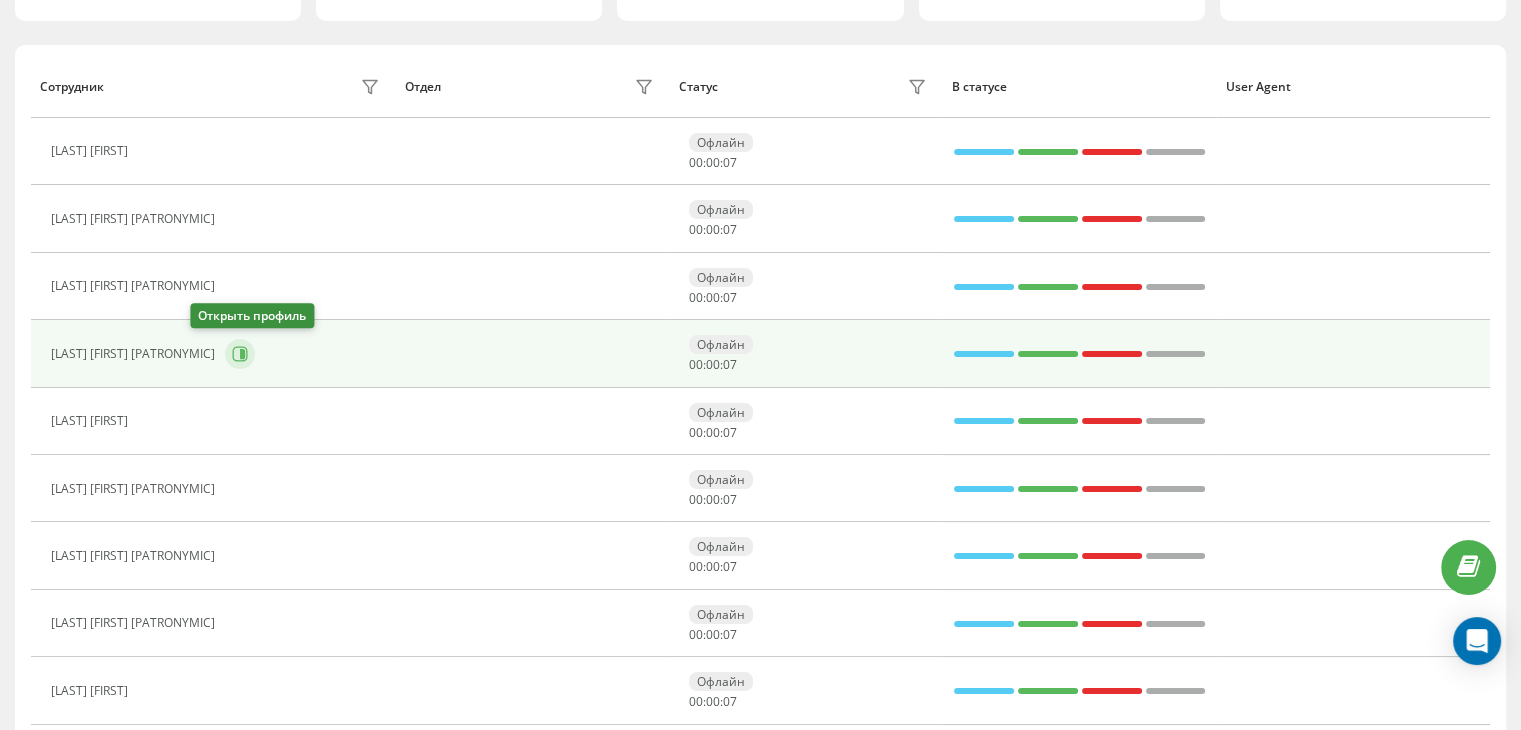 click 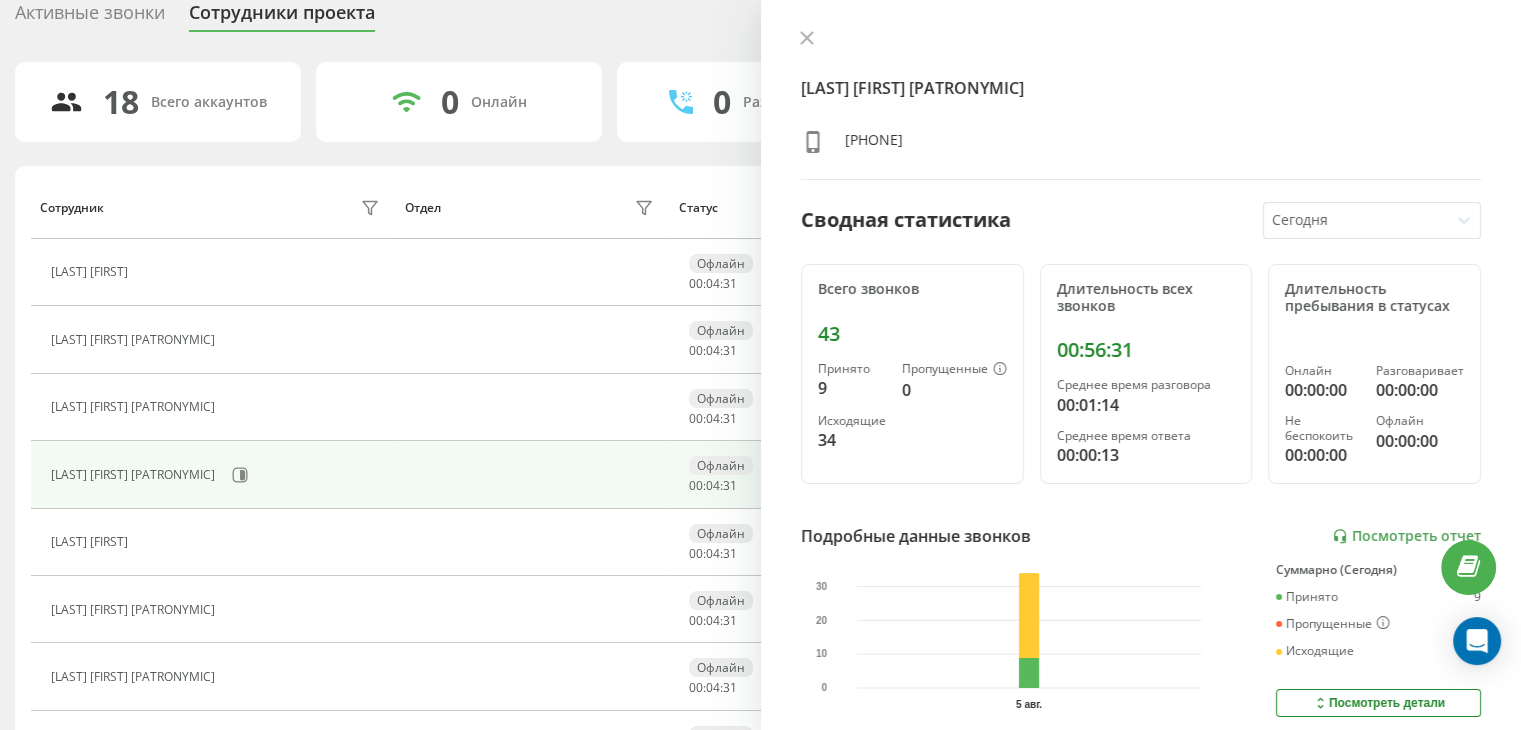 scroll, scrollTop: 0, scrollLeft: 0, axis: both 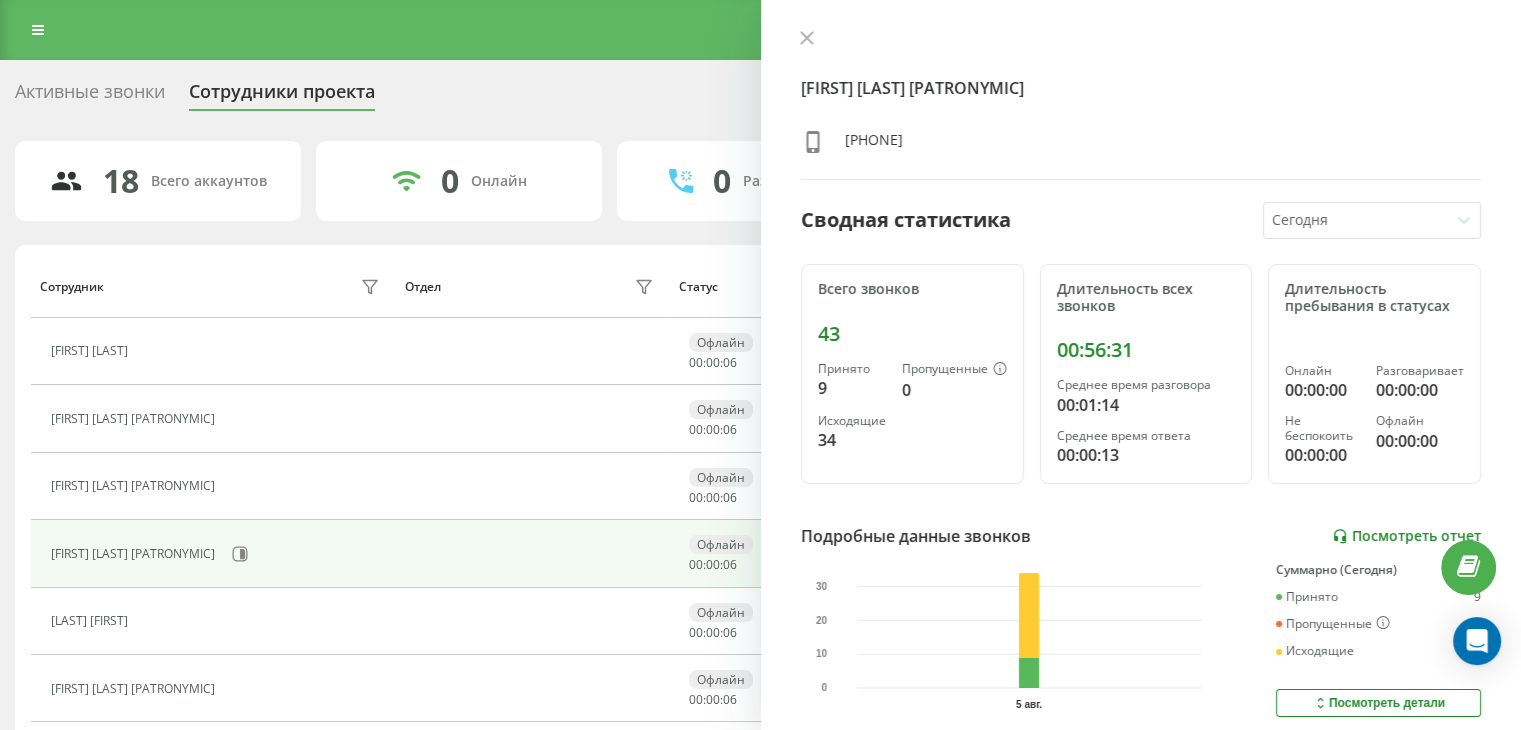 click on "Посмотреть отчет" at bounding box center (1406, 536) 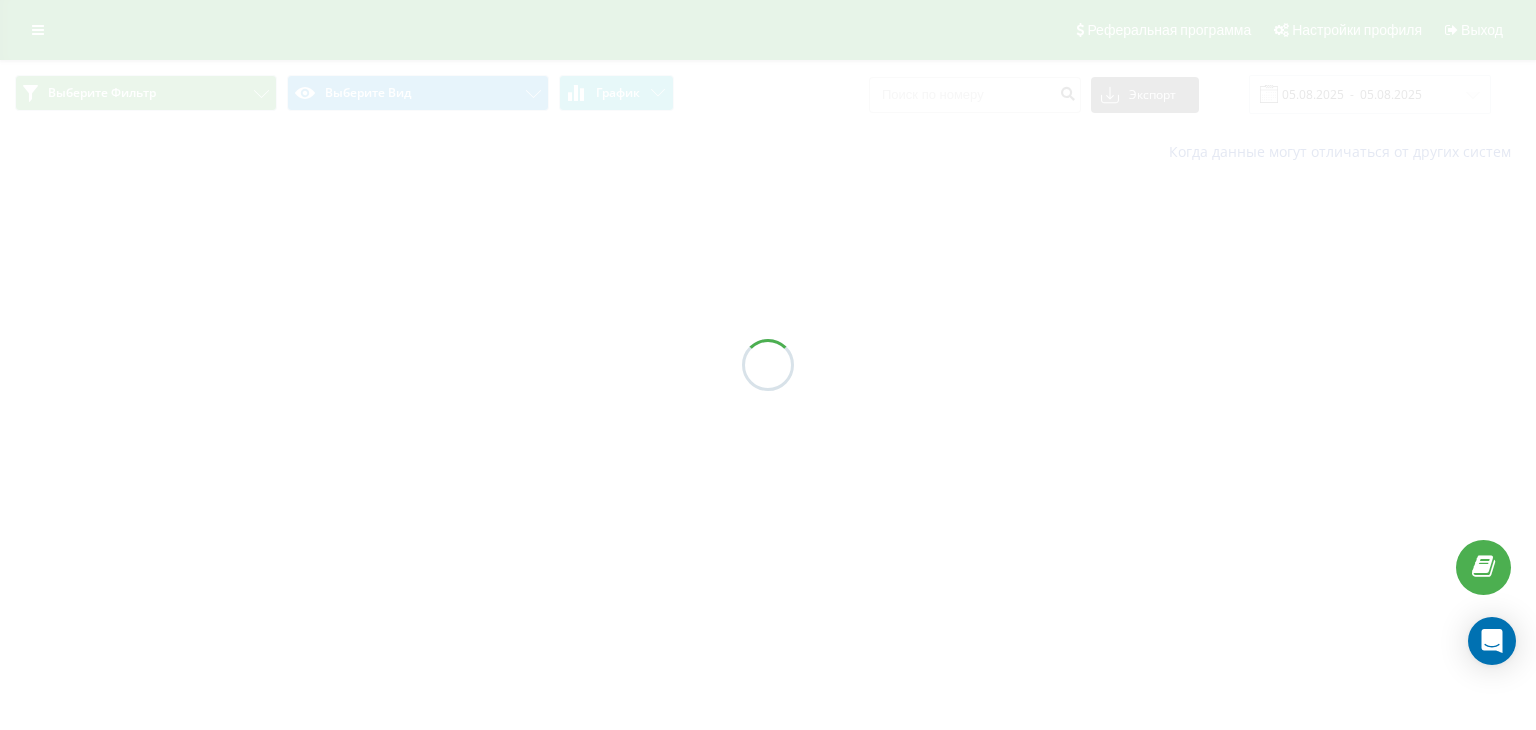 scroll, scrollTop: 0, scrollLeft: 0, axis: both 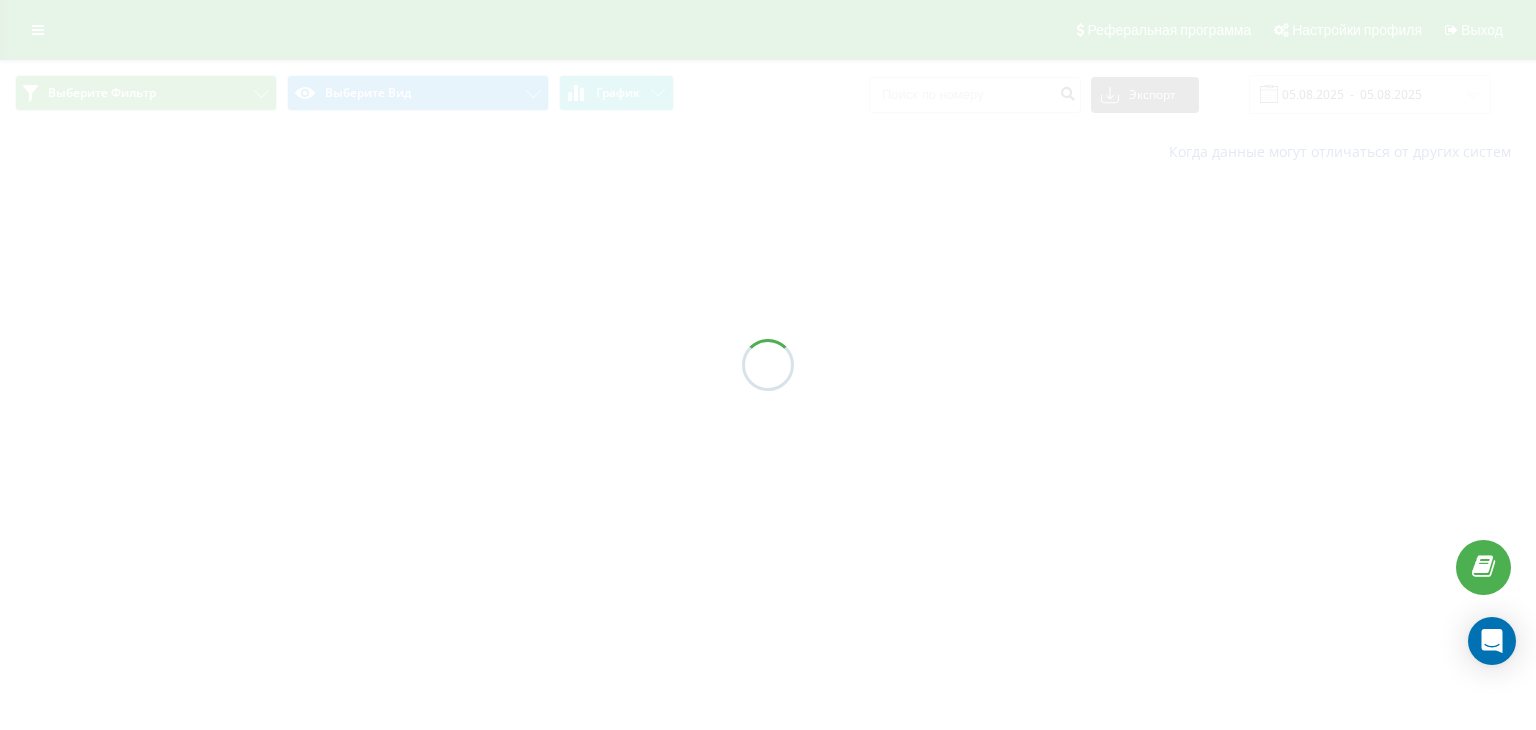 type on "05.08.2025  -  06.08.2025" 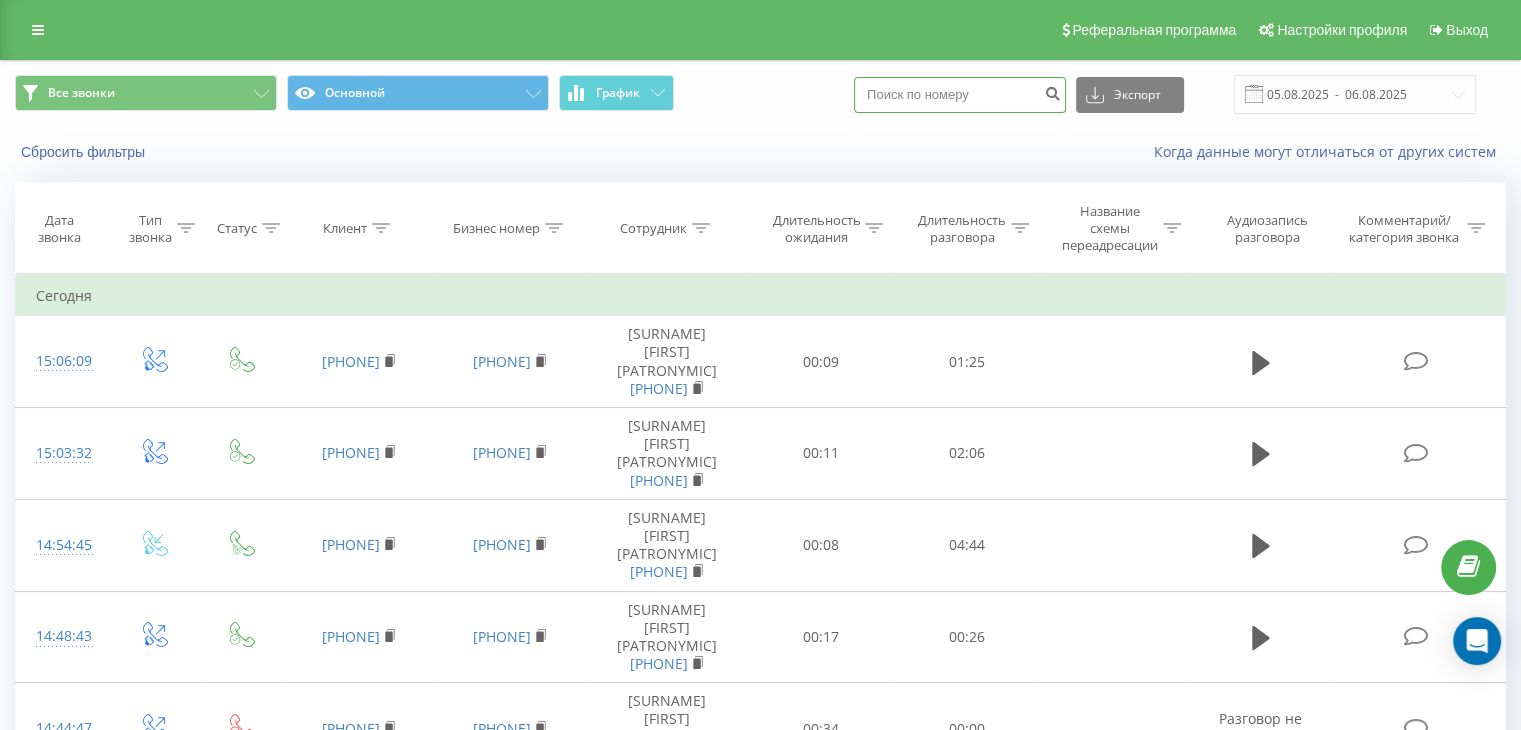 click at bounding box center [960, 95] 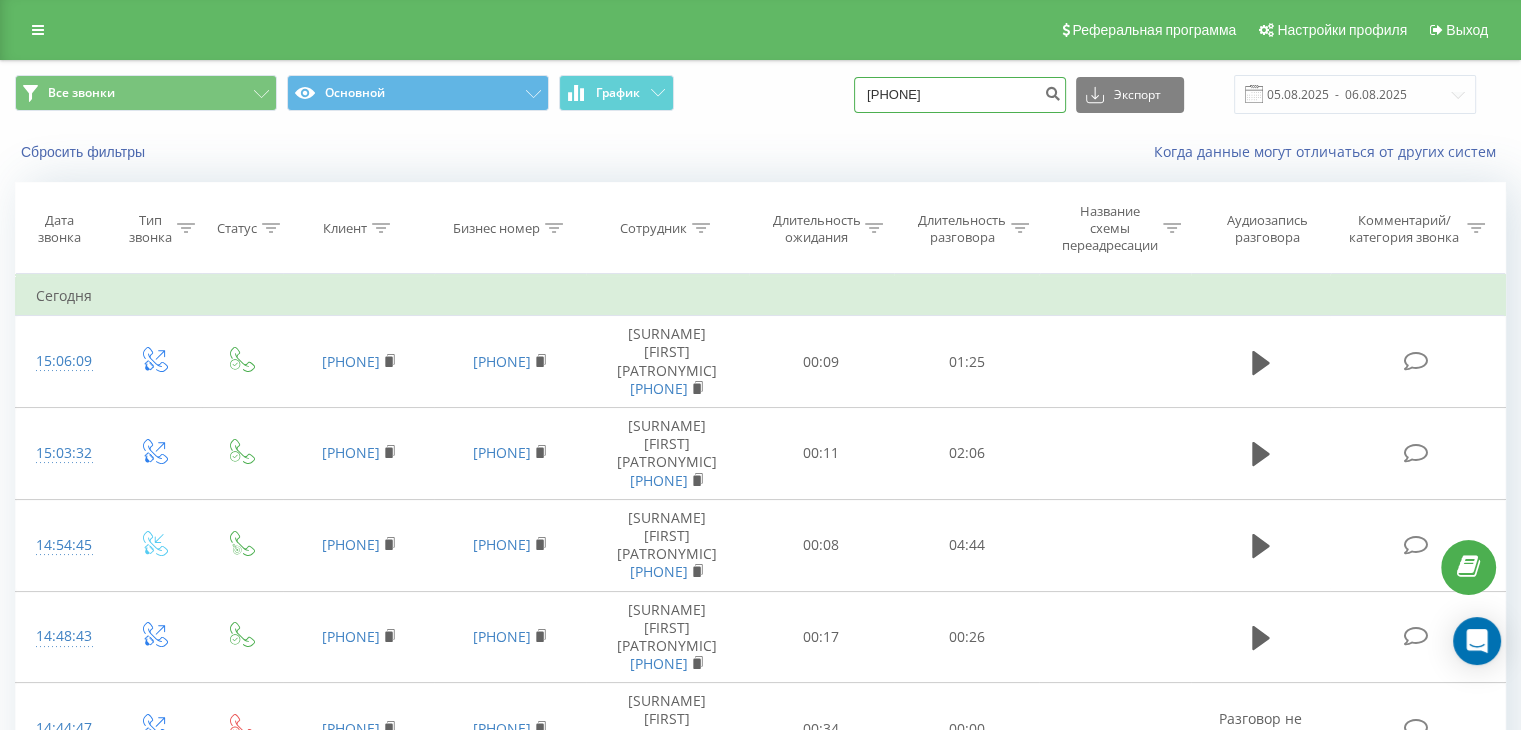 type on "+380990154098" 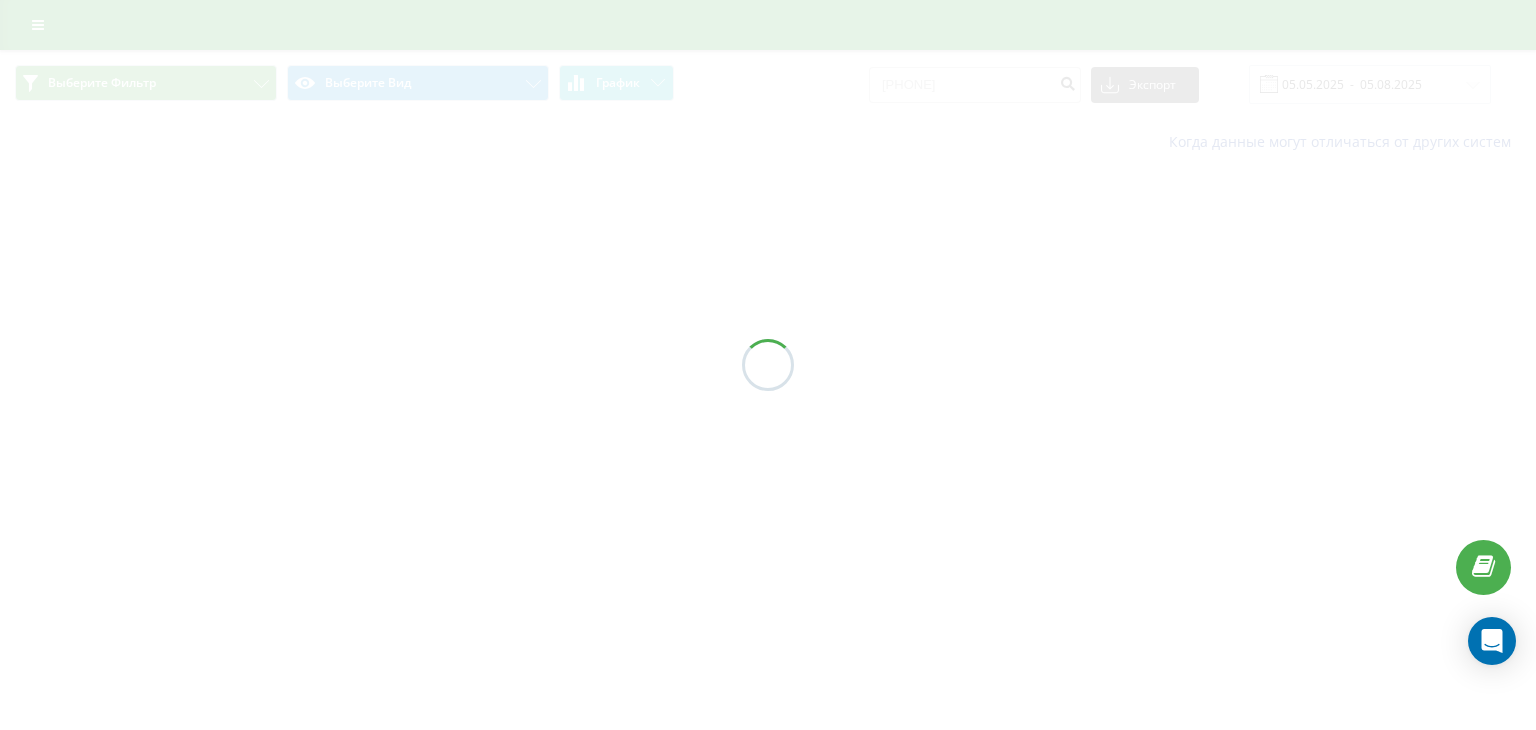 scroll, scrollTop: 0, scrollLeft: 0, axis: both 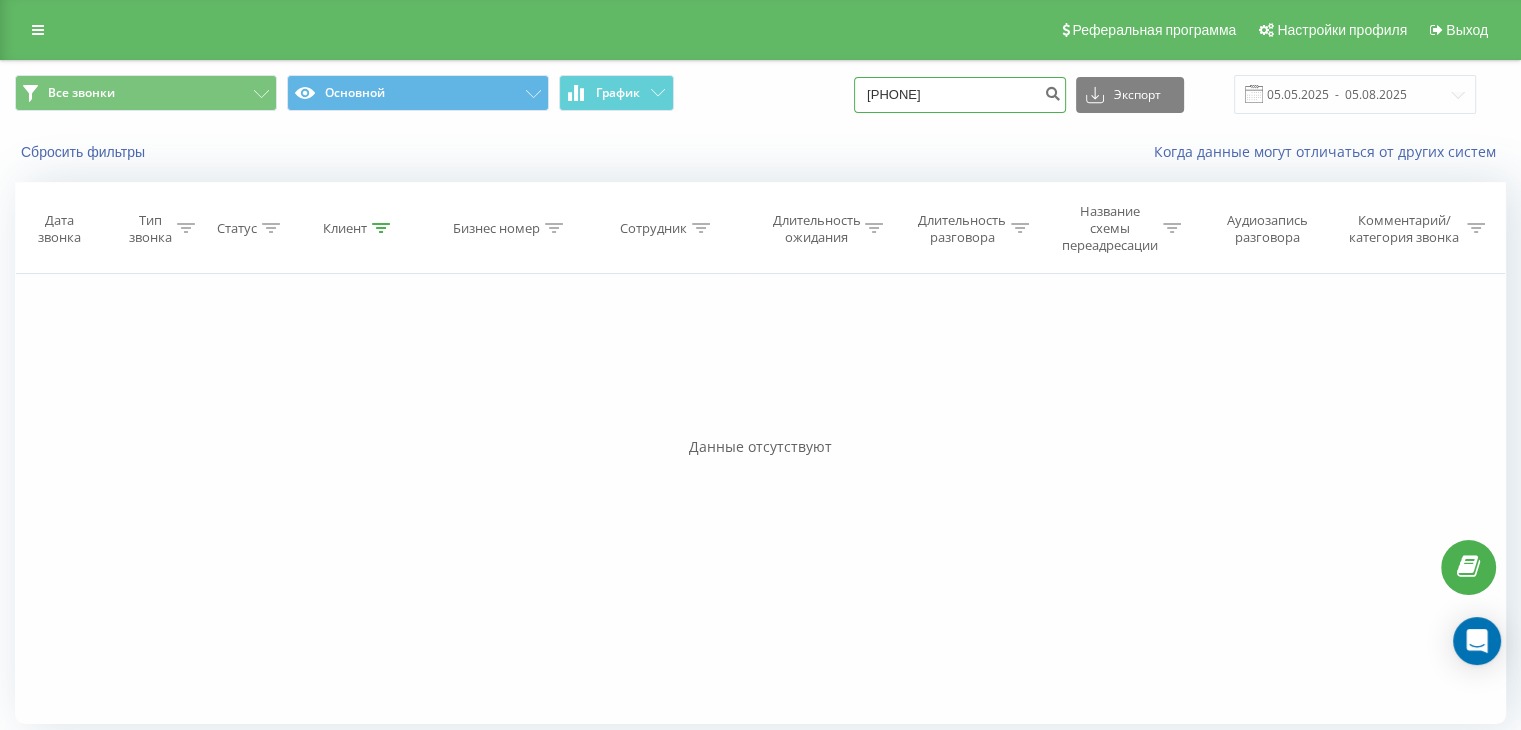 click on "+380990154098" at bounding box center [960, 95] 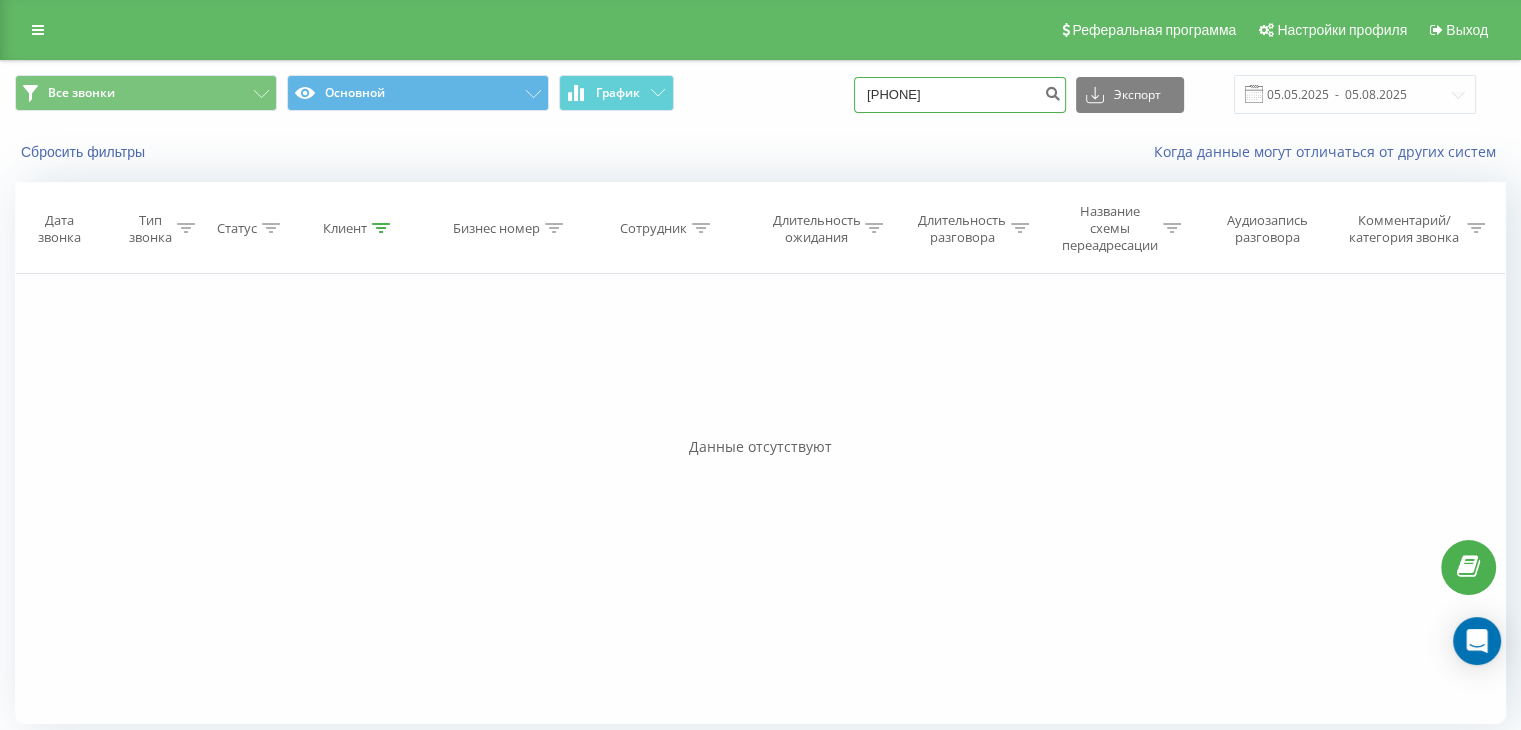 type on "[PHONE]" 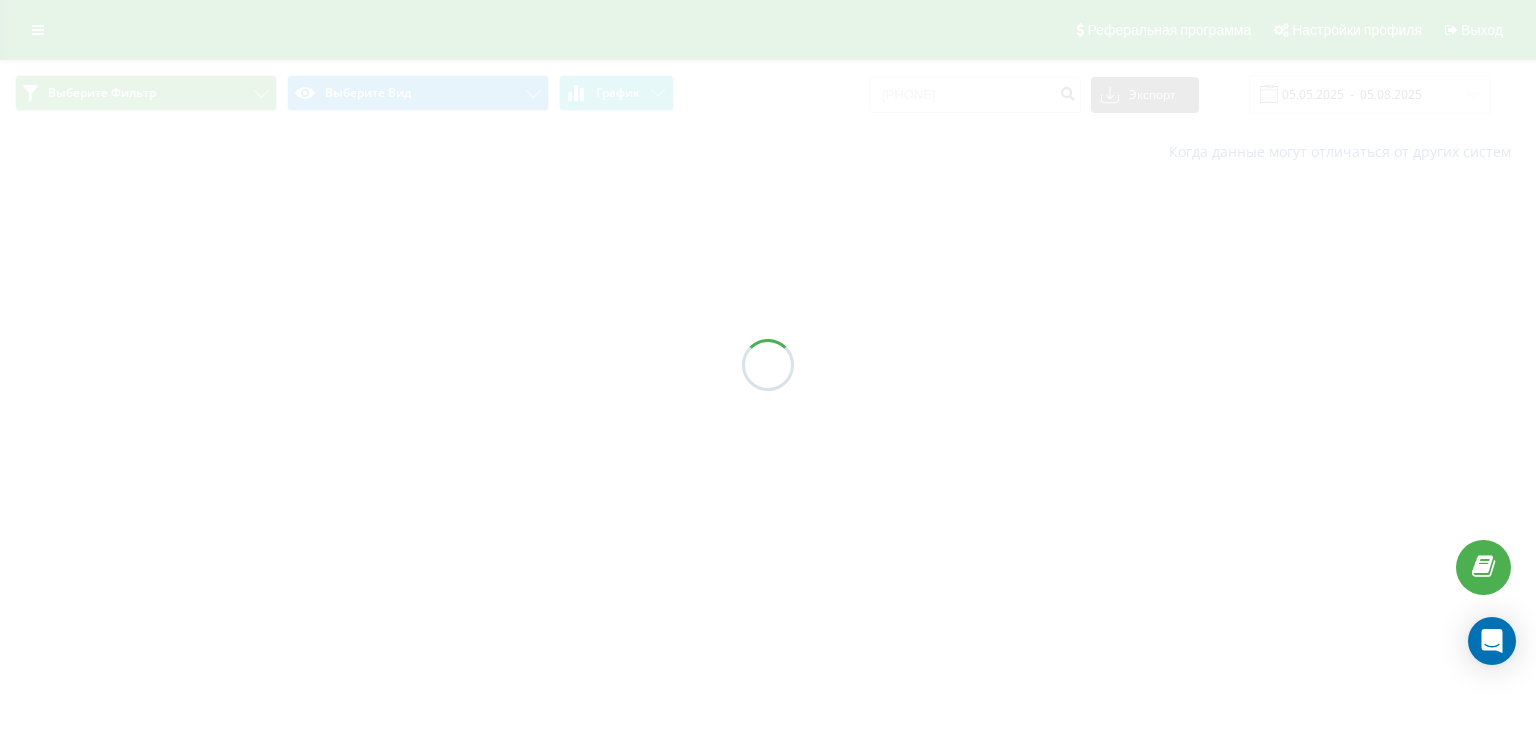 scroll, scrollTop: 0, scrollLeft: 0, axis: both 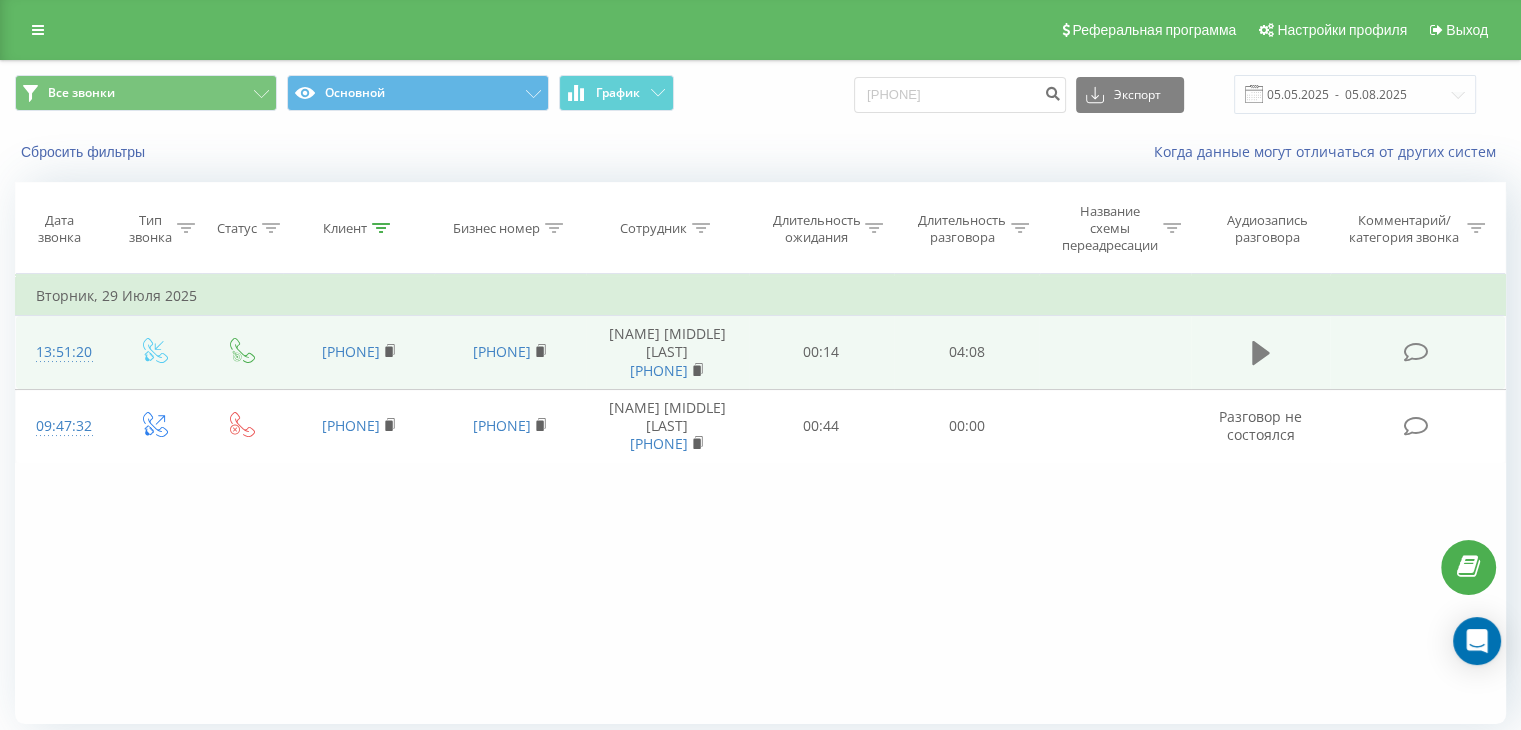 click 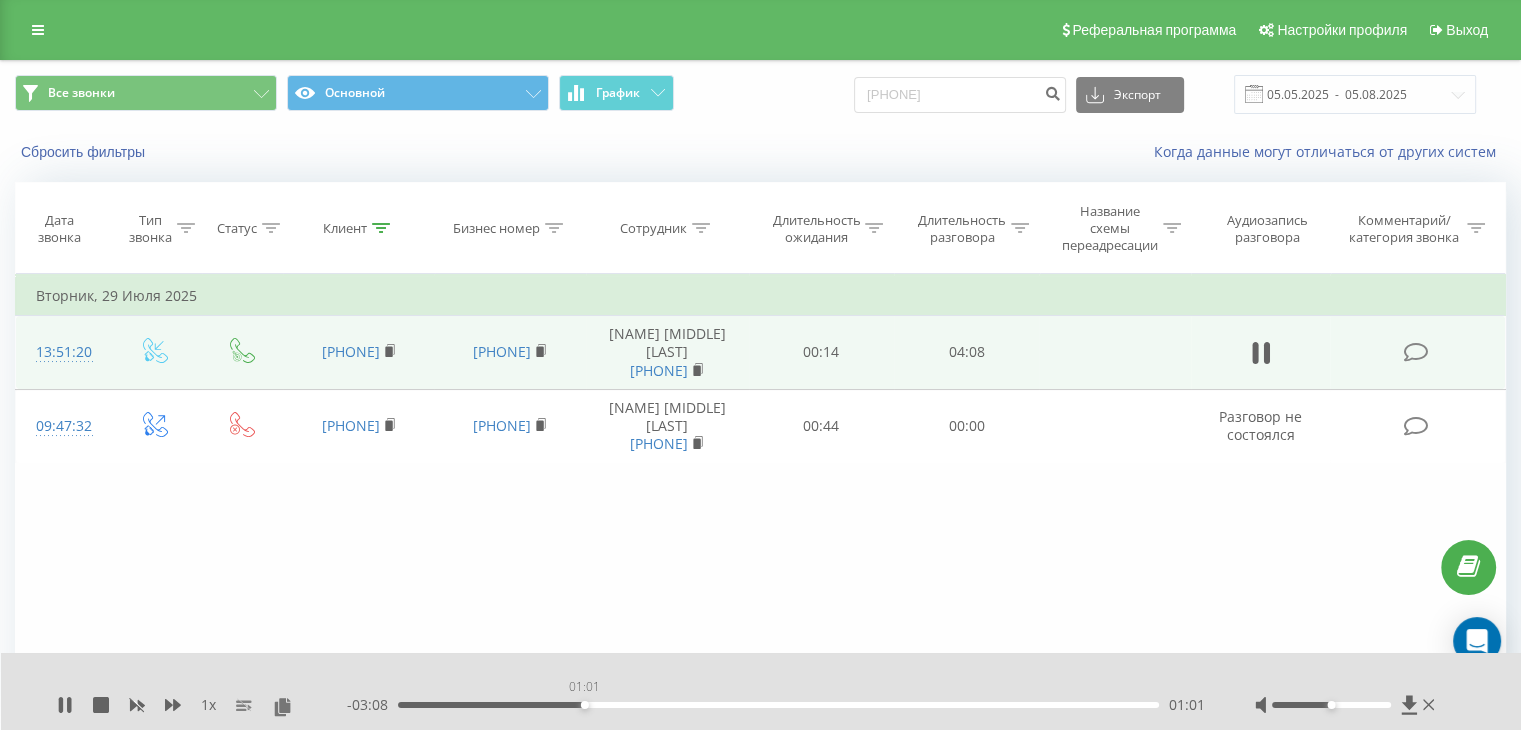 click on "01:01" at bounding box center (778, 705) 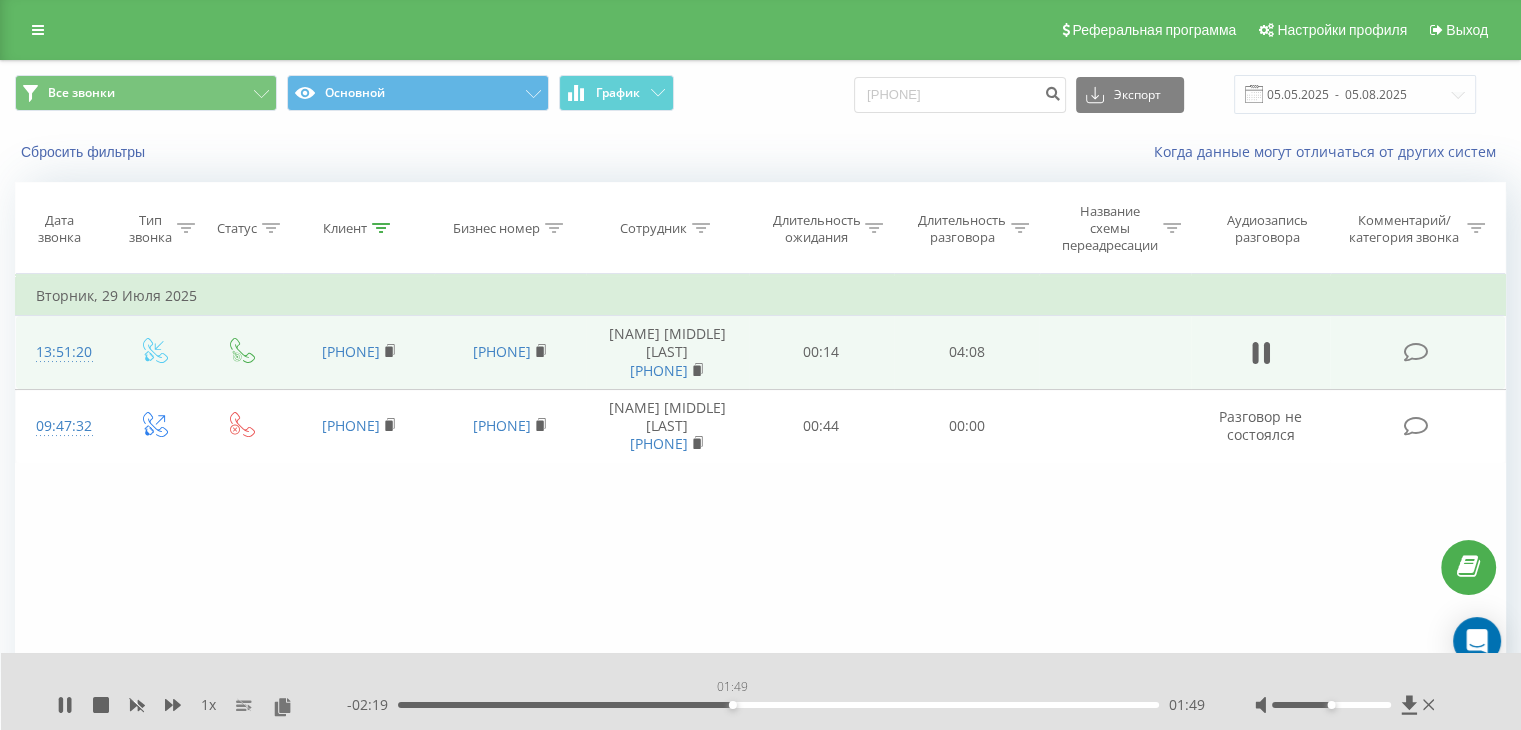 click on "01:49" at bounding box center [778, 705] 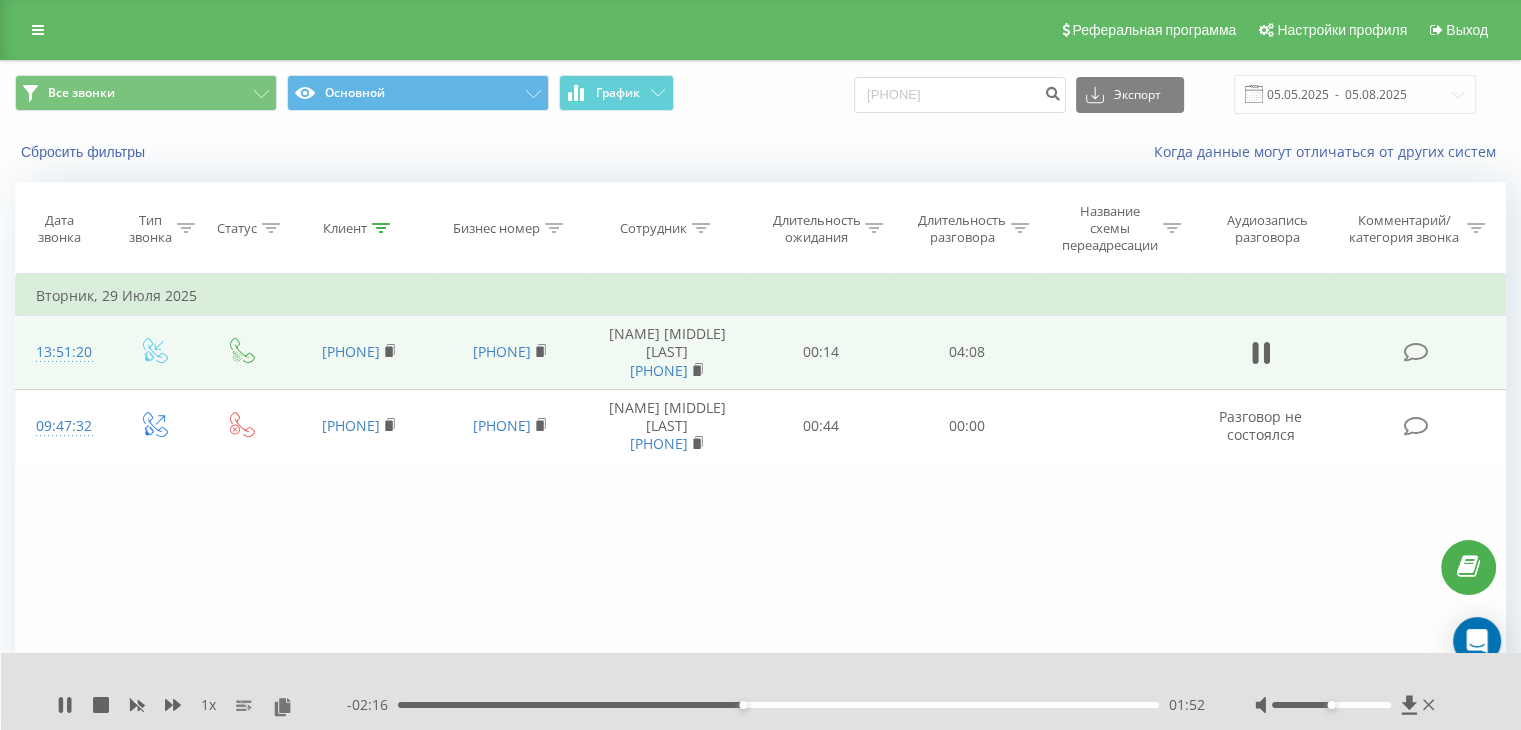 click at bounding box center [748, 679] 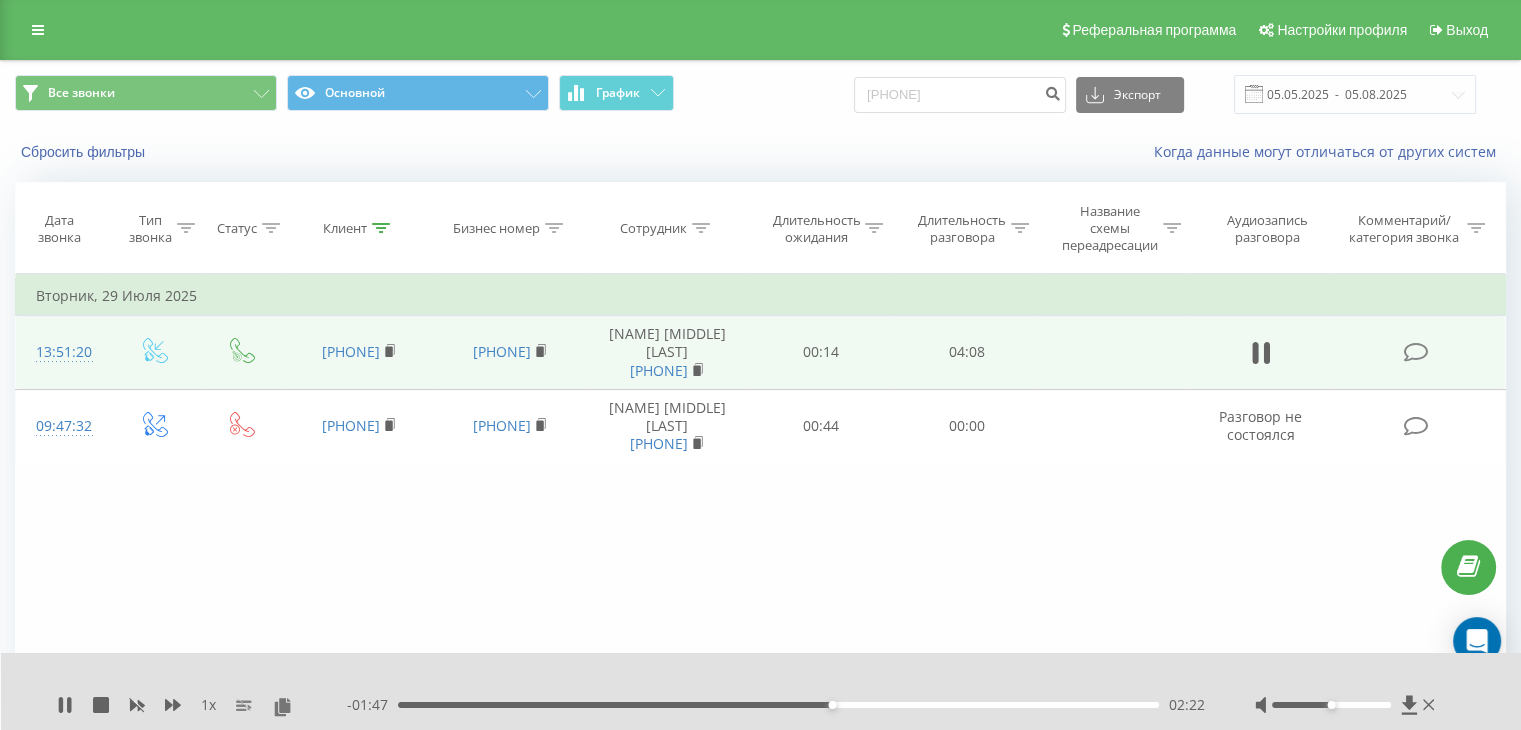 click on "- 01:47 02:22   02:22" at bounding box center [776, 705] 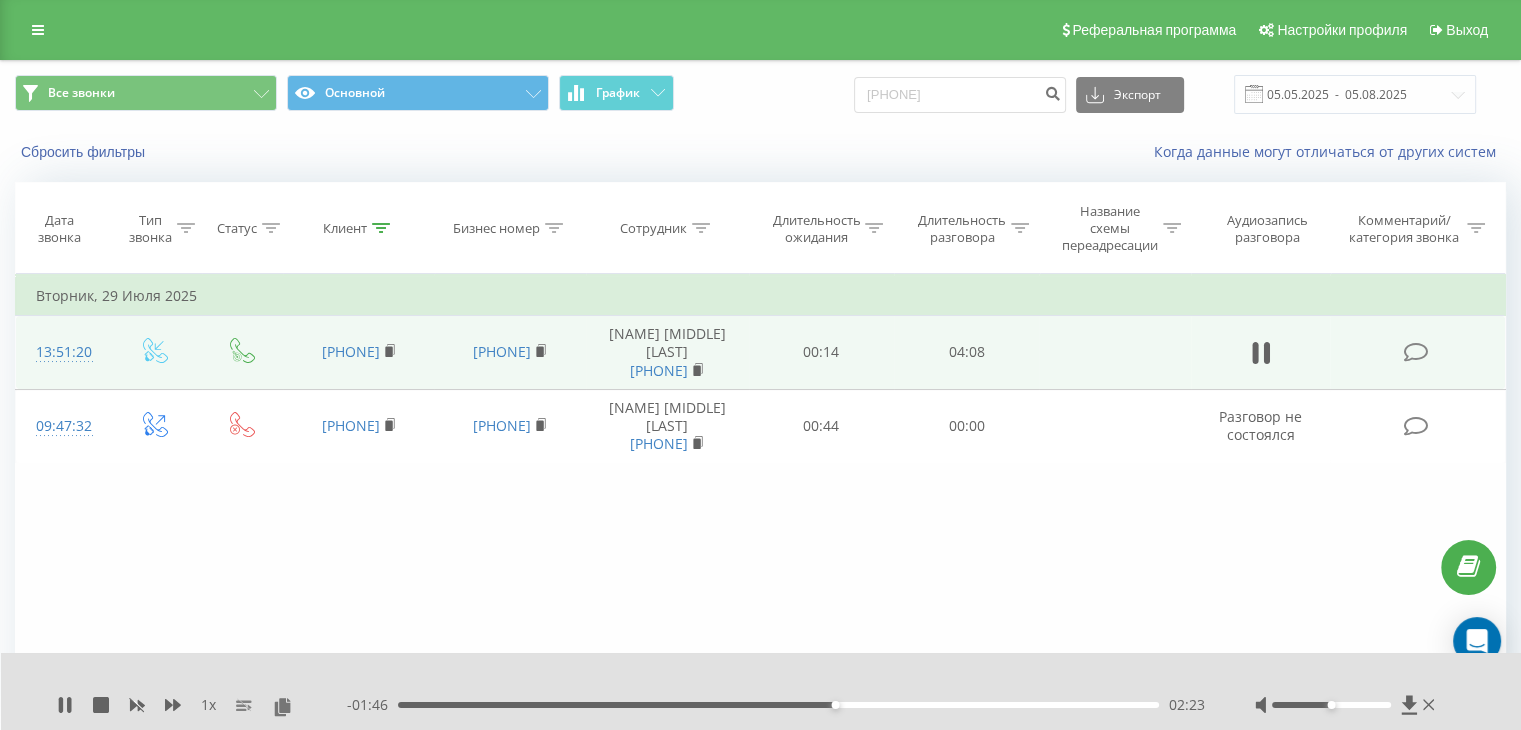 click on "- 01:46 02:23   02:23" at bounding box center (776, 705) 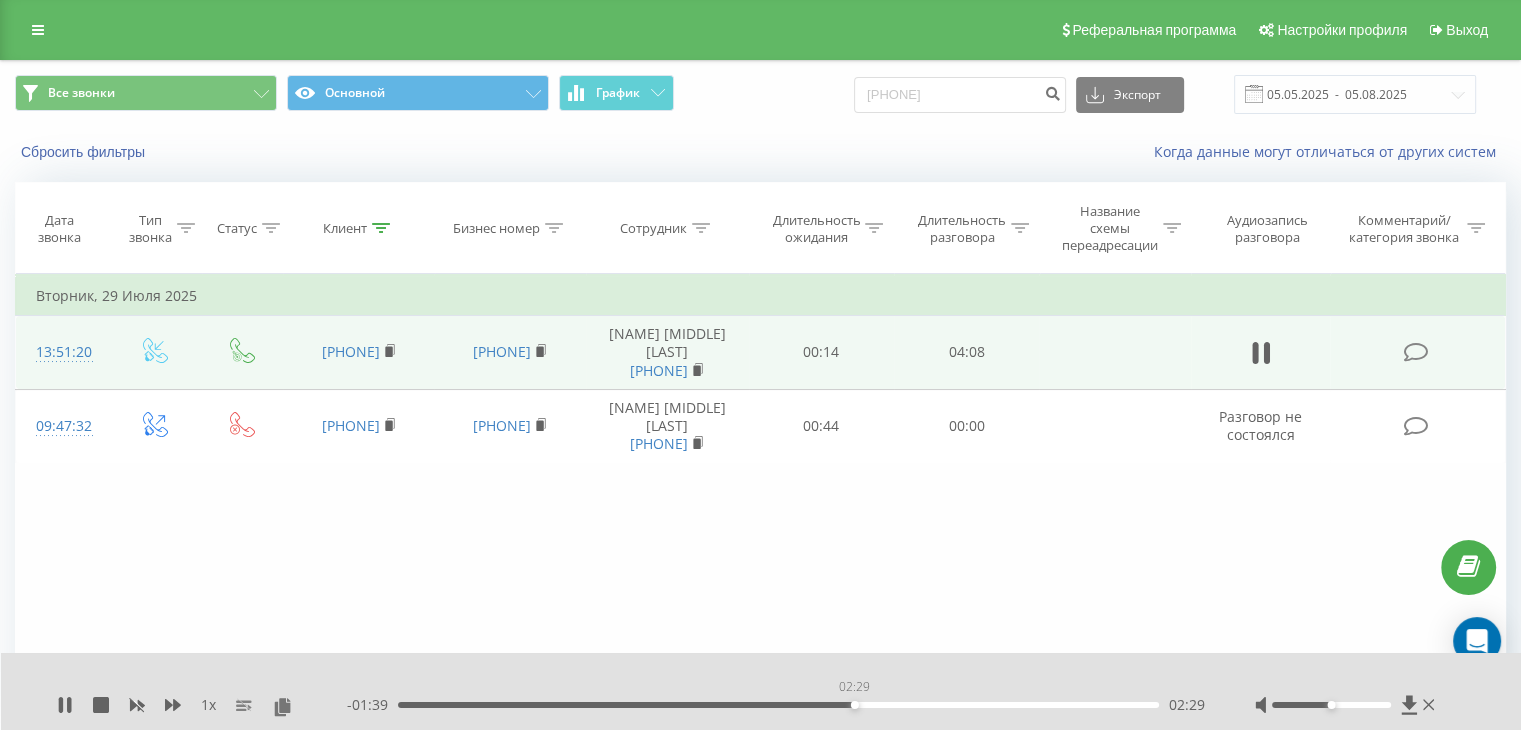 click on "02:29" at bounding box center (778, 705) 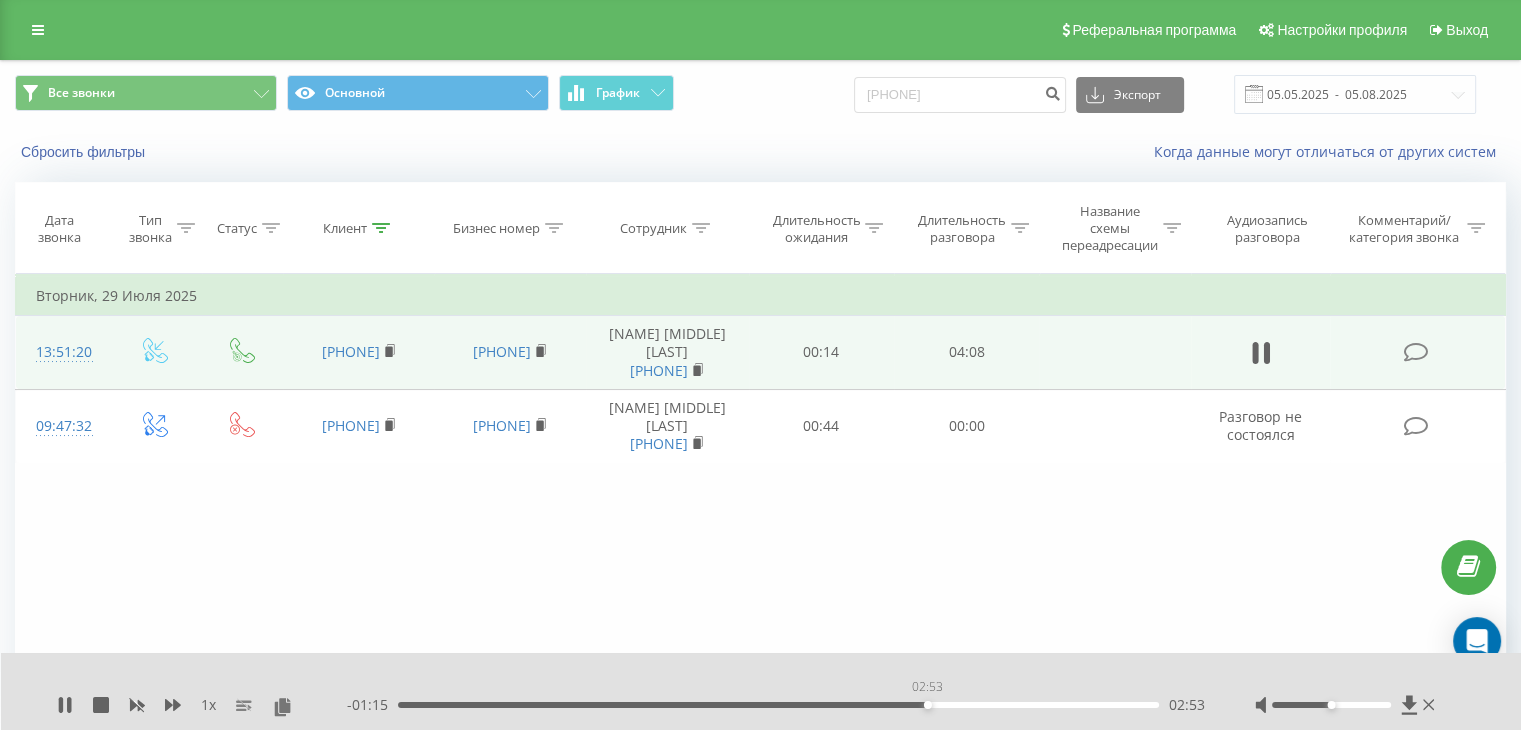click on "02:53" at bounding box center (778, 705) 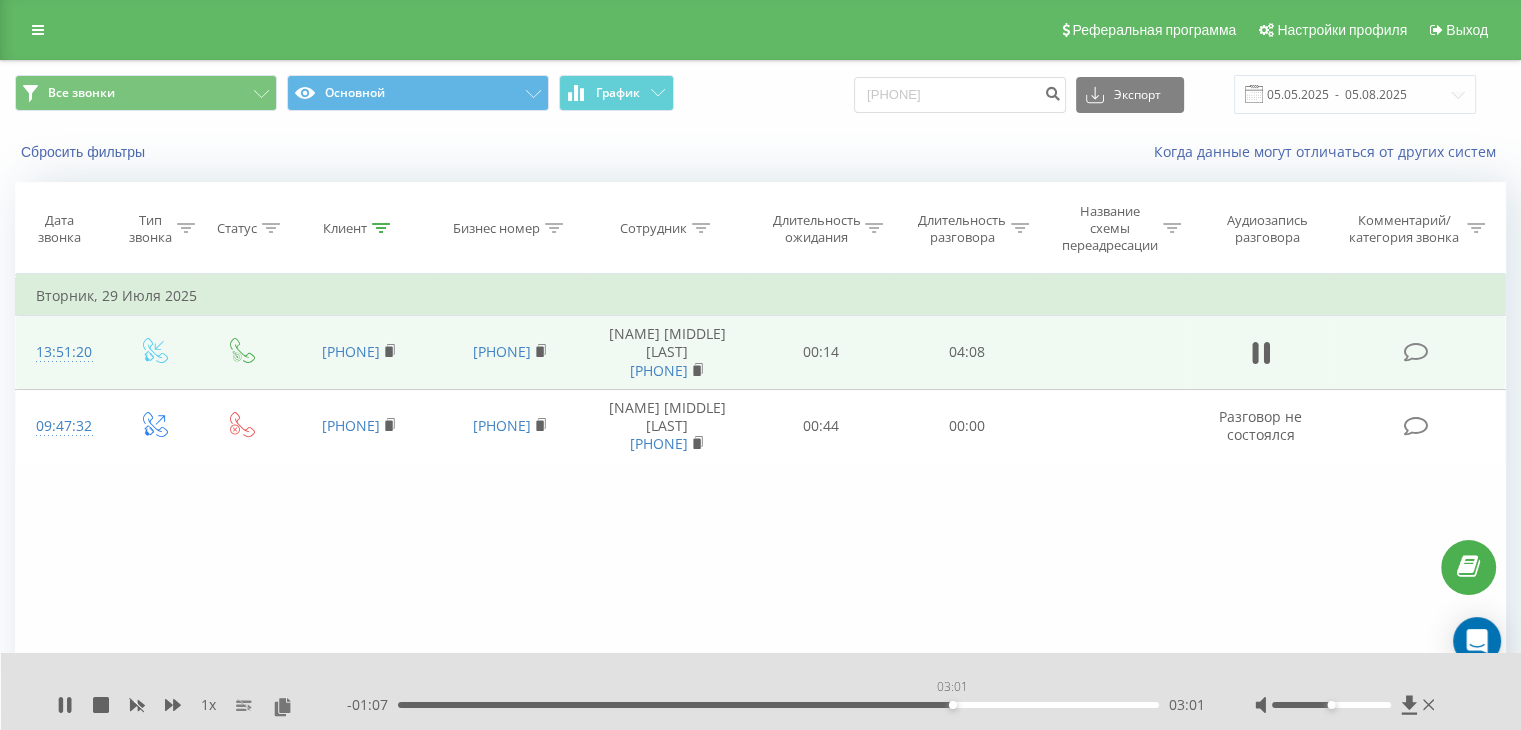 click on "03:01" at bounding box center [778, 705] 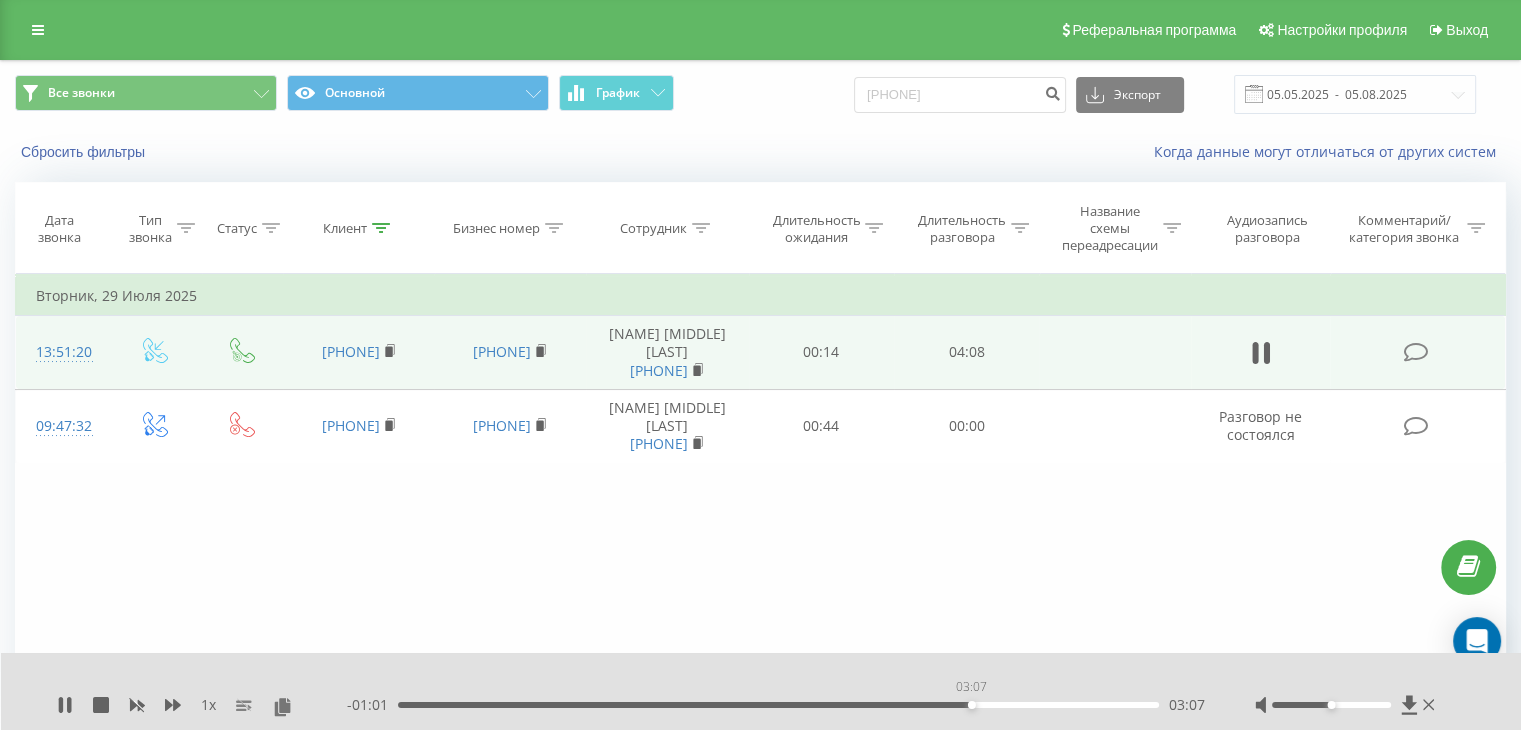 click on "03:07" at bounding box center [778, 705] 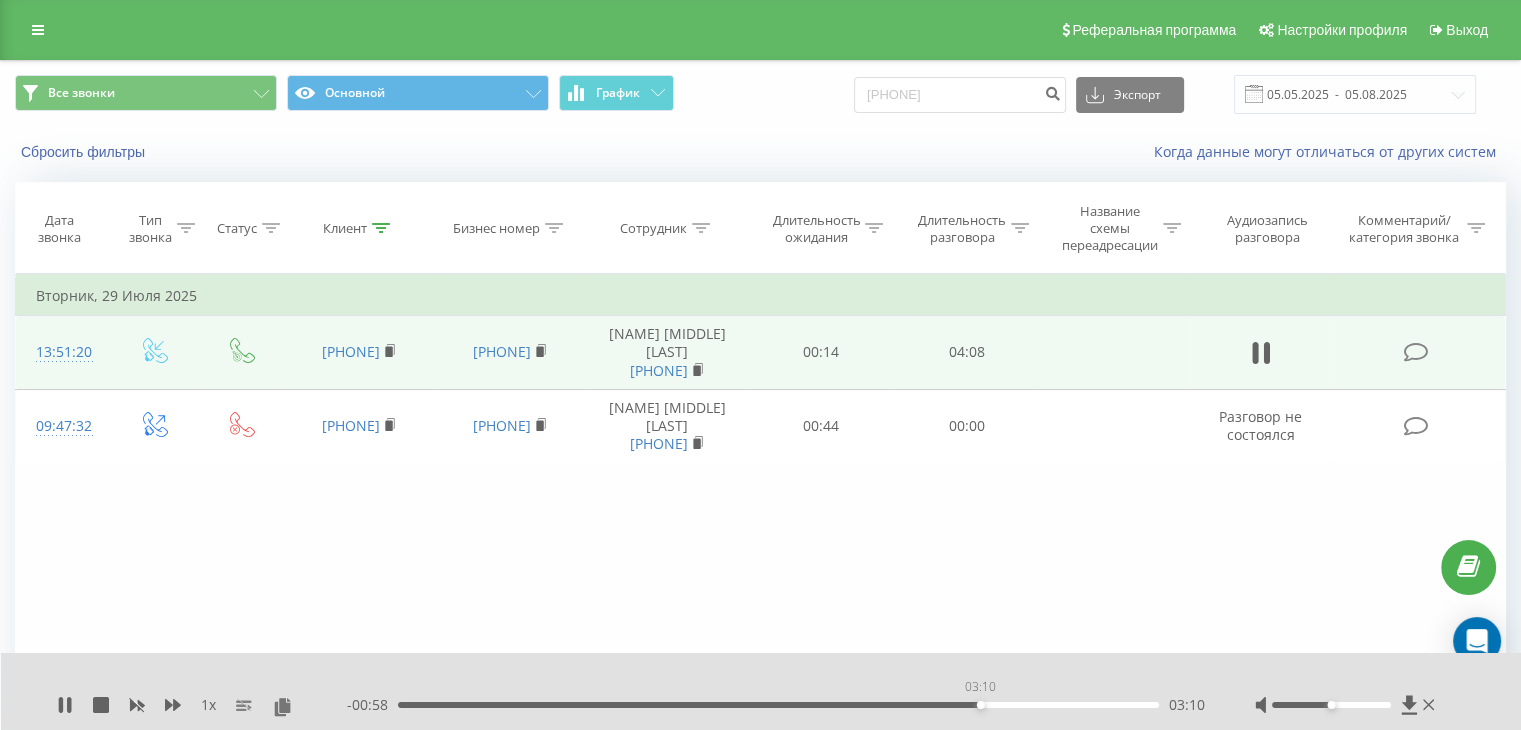 click on "03:10" at bounding box center (778, 705) 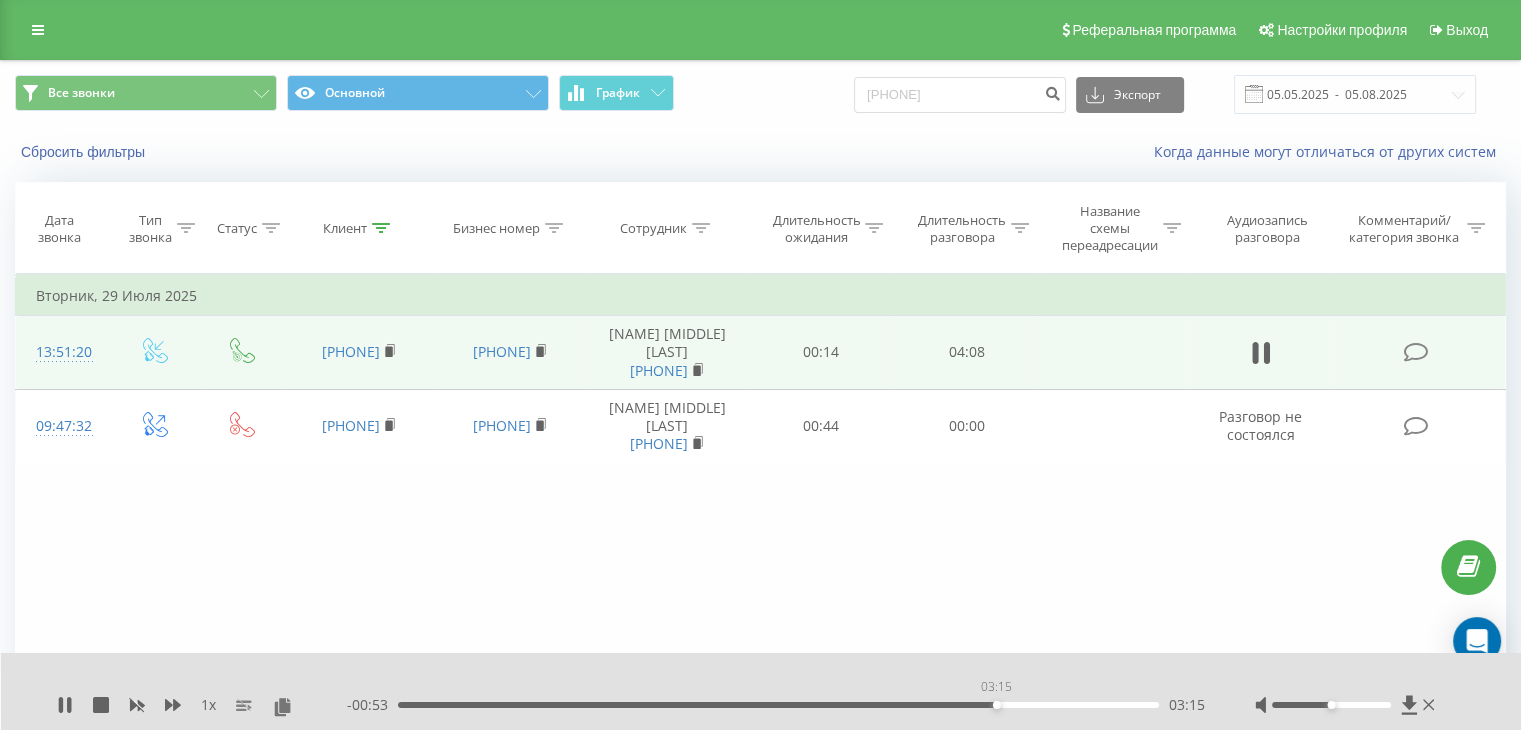 click on "03:15" at bounding box center [778, 705] 